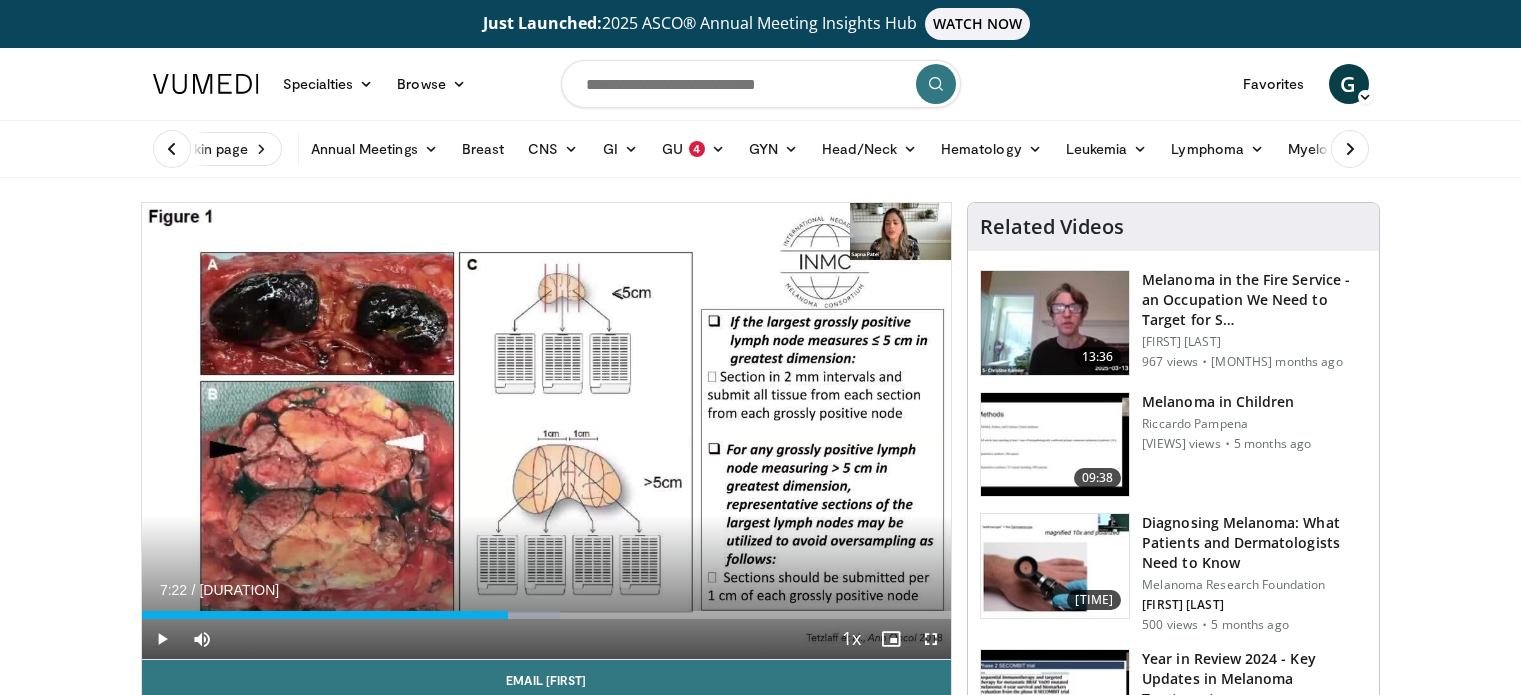 scroll, scrollTop: 94, scrollLeft: 0, axis: vertical 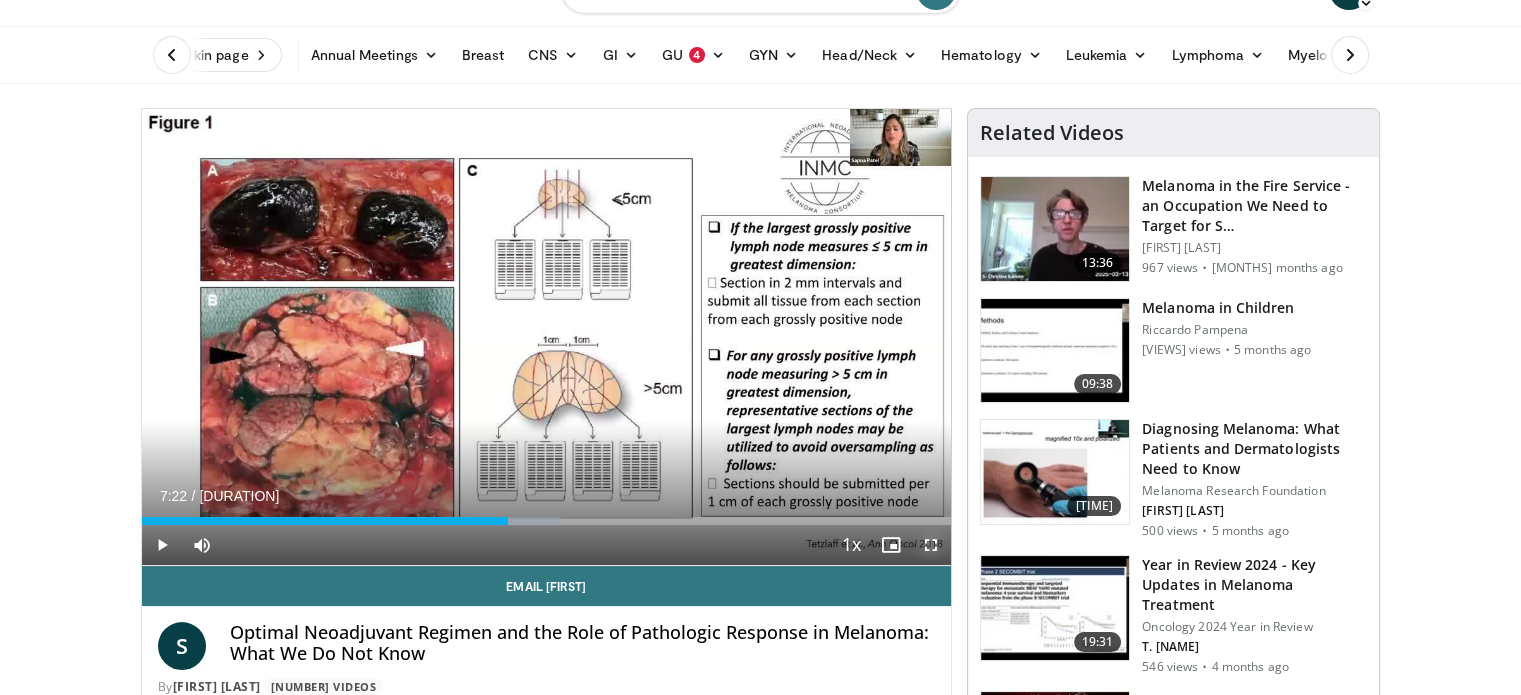 click at bounding box center [931, 545] 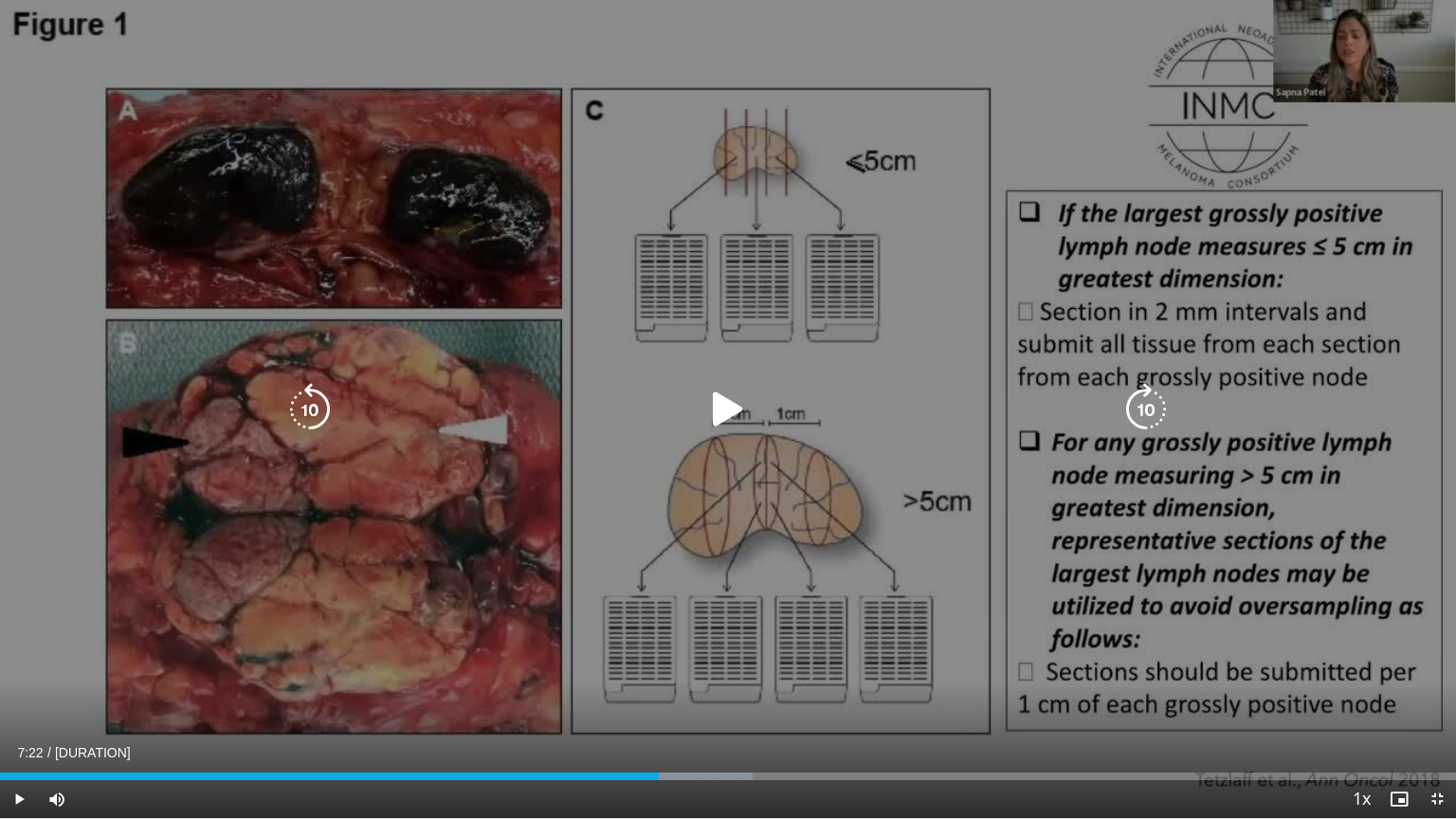 click on "10 seconds
Tap to unmute" at bounding box center (728, 409) 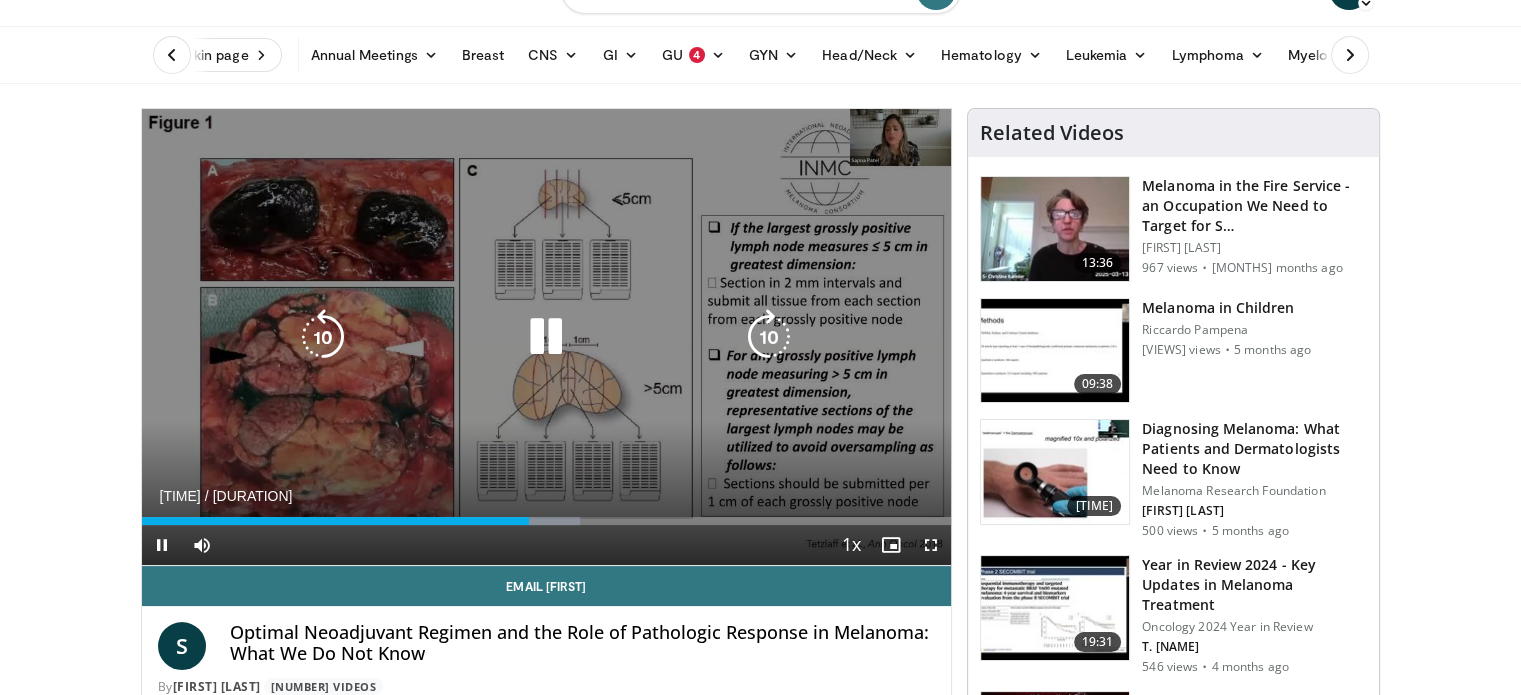 click at bounding box center [546, 337] 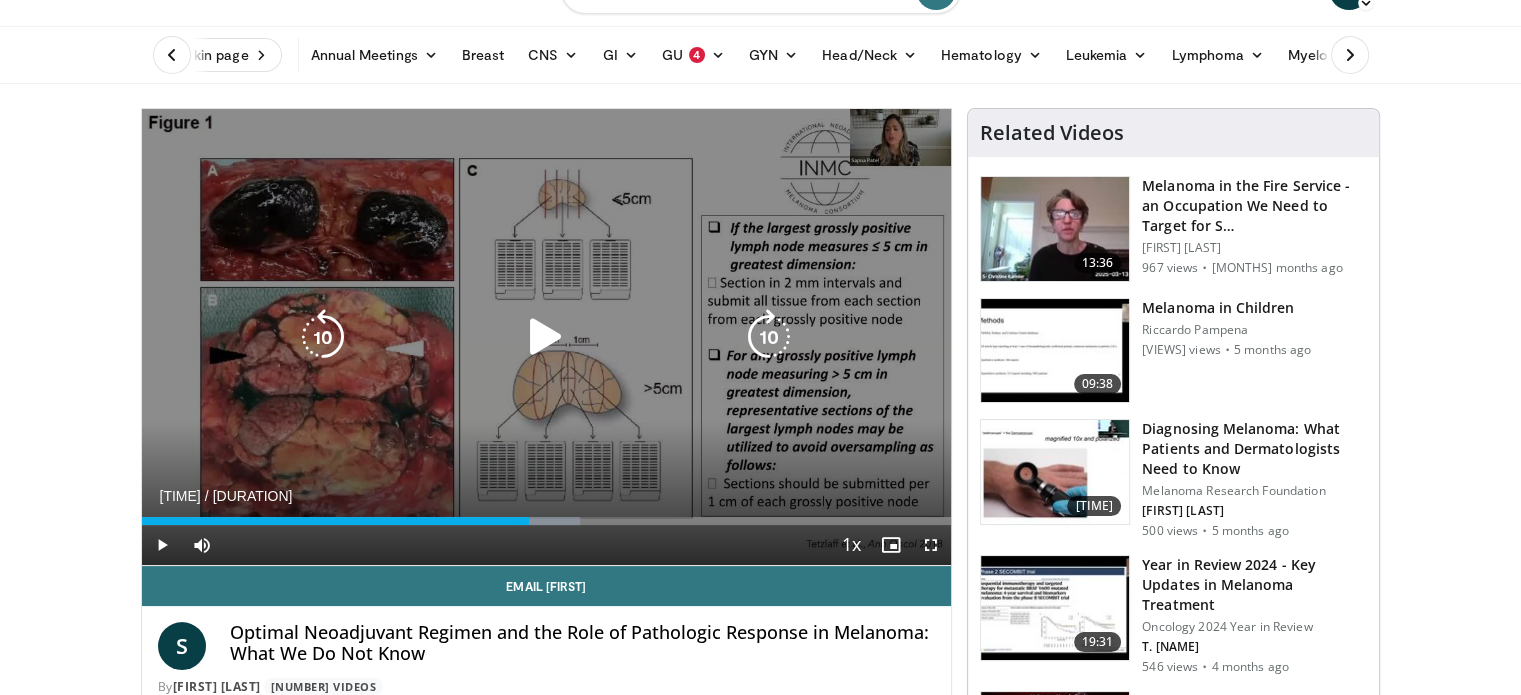 click at bounding box center [546, 337] 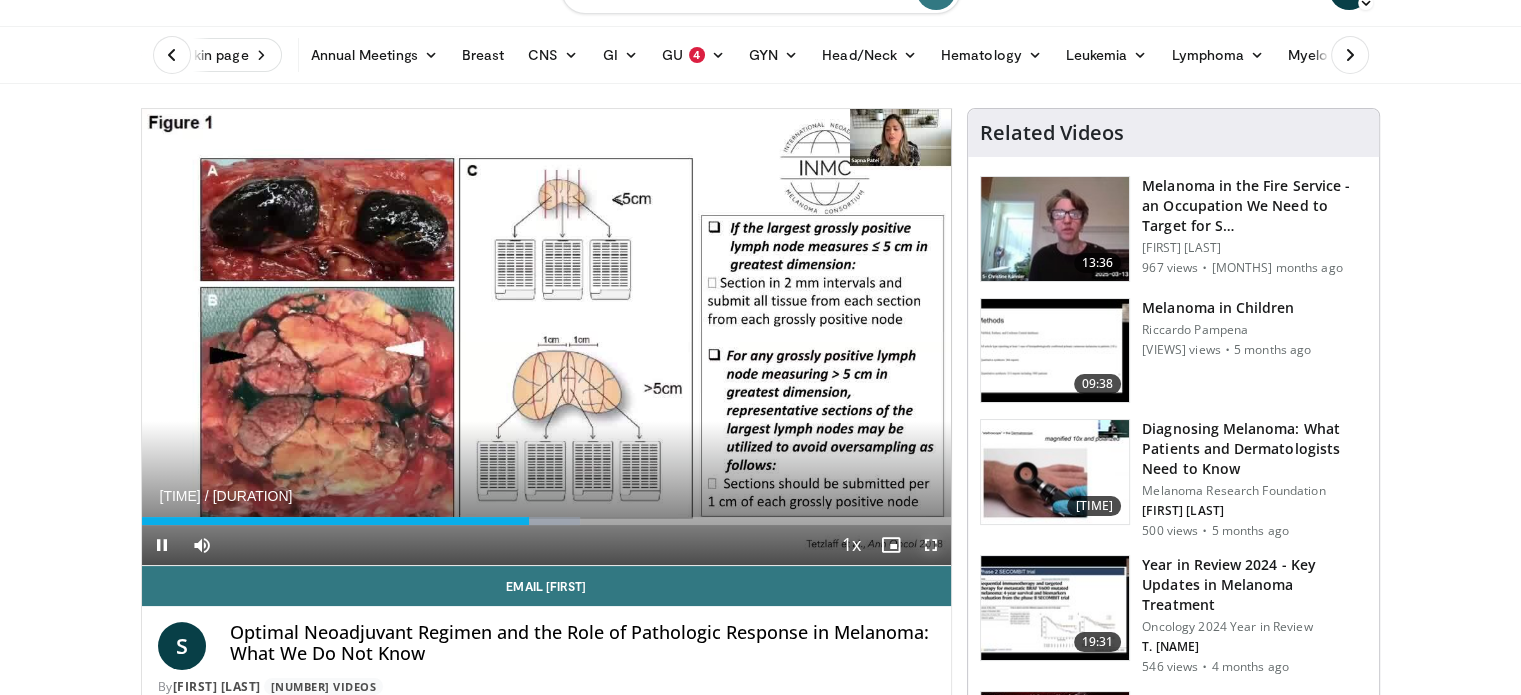 click at bounding box center [931, 545] 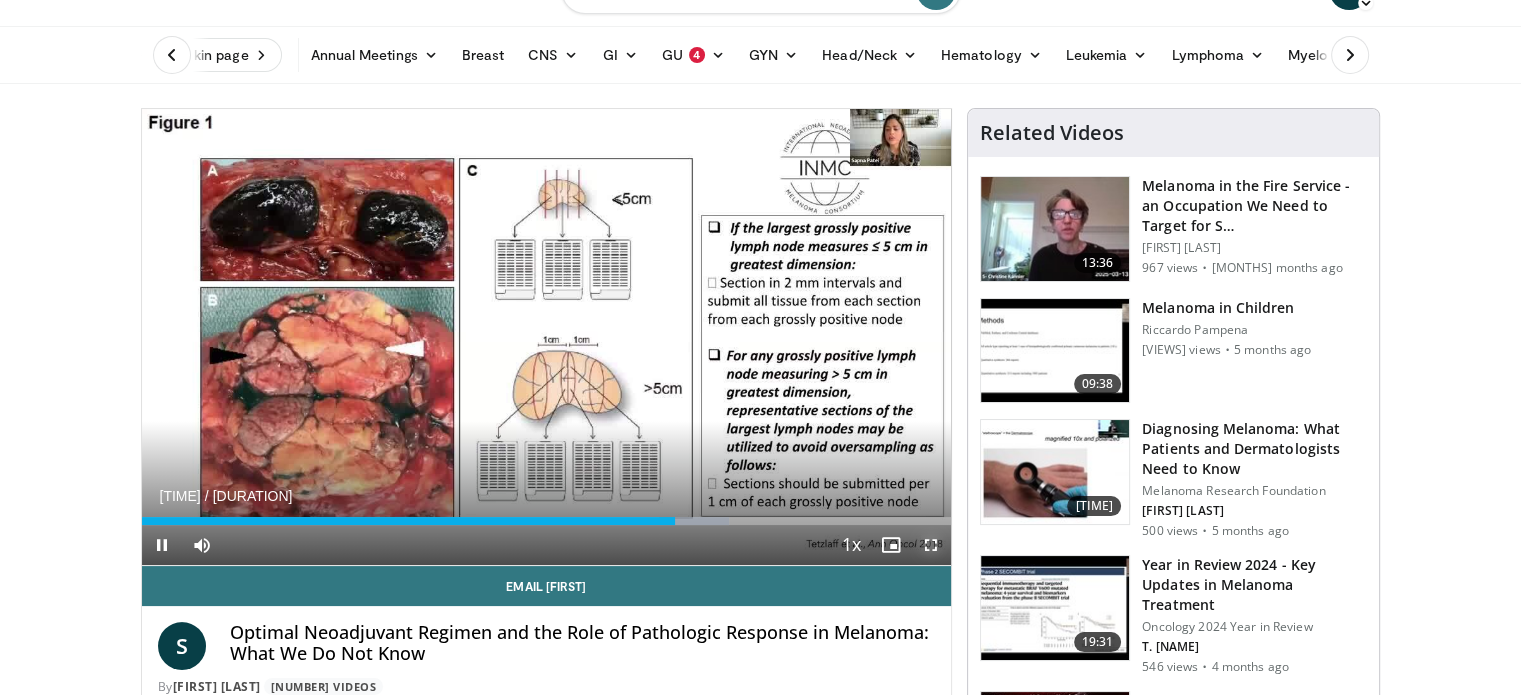 click at bounding box center (931, 545) 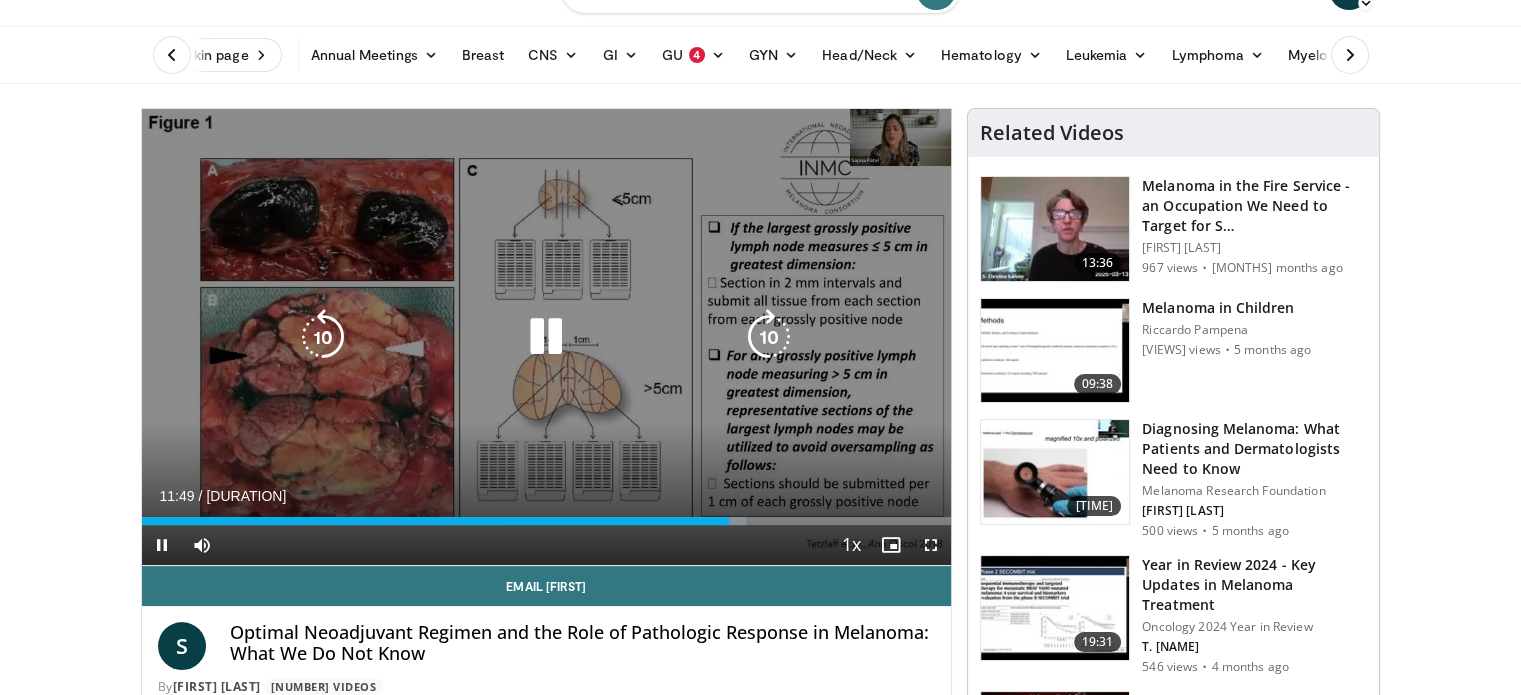 click at bounding box center [546, 337] 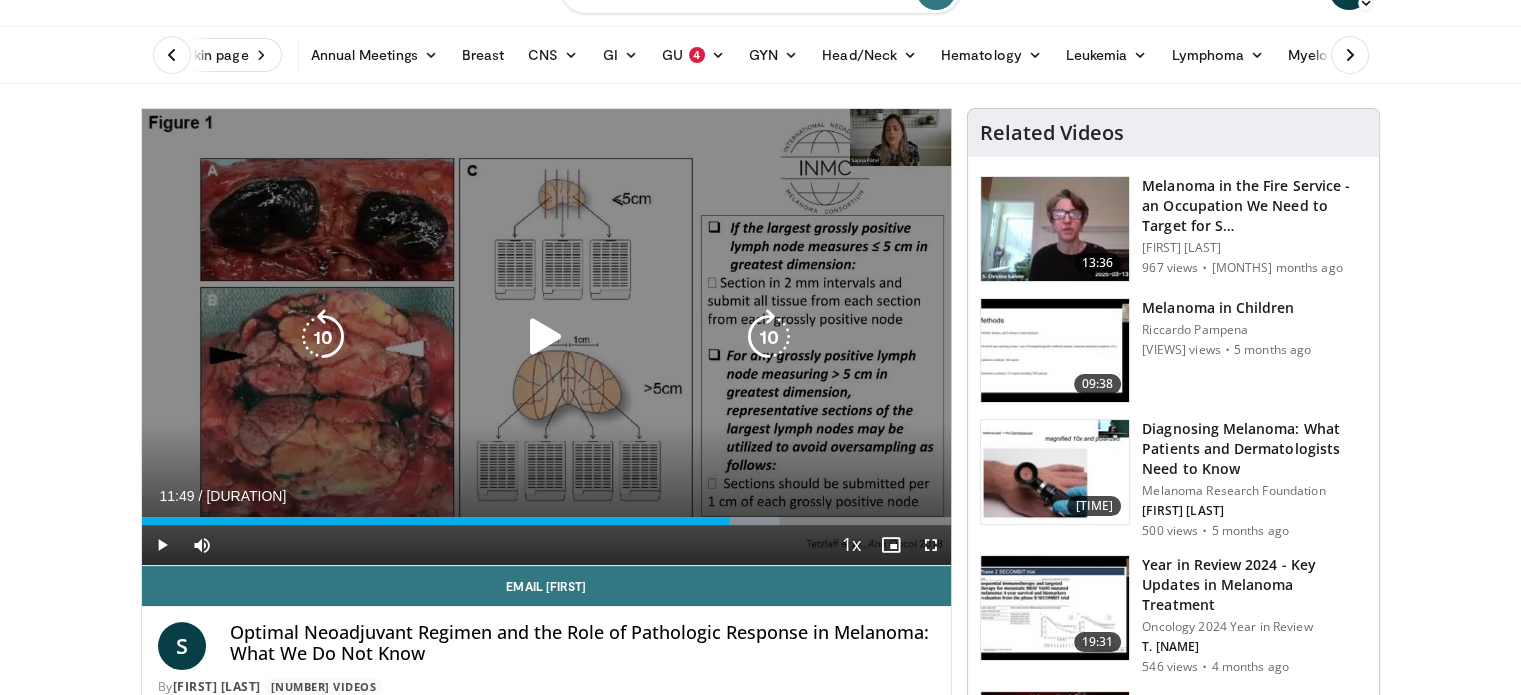 click at bounding box center [546, 337] 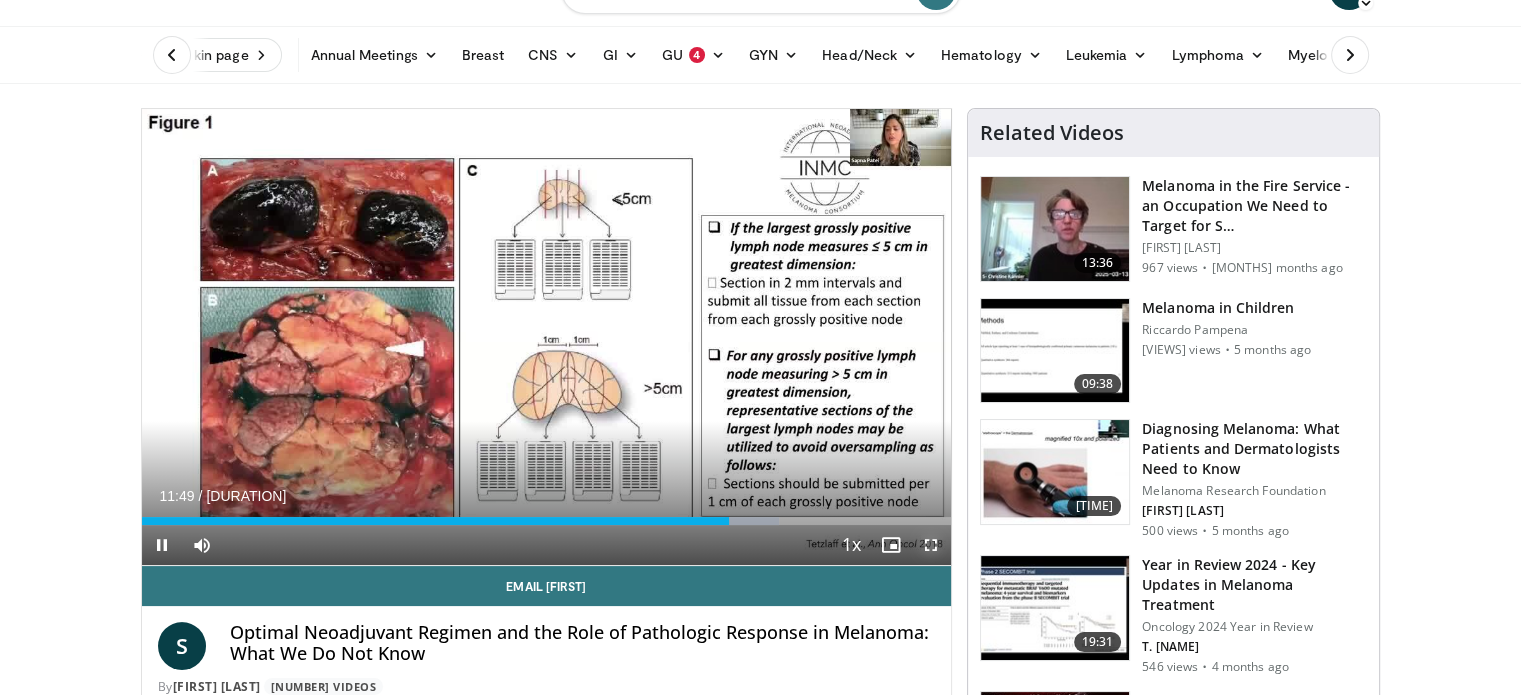 click at bounding box center (931, 545) 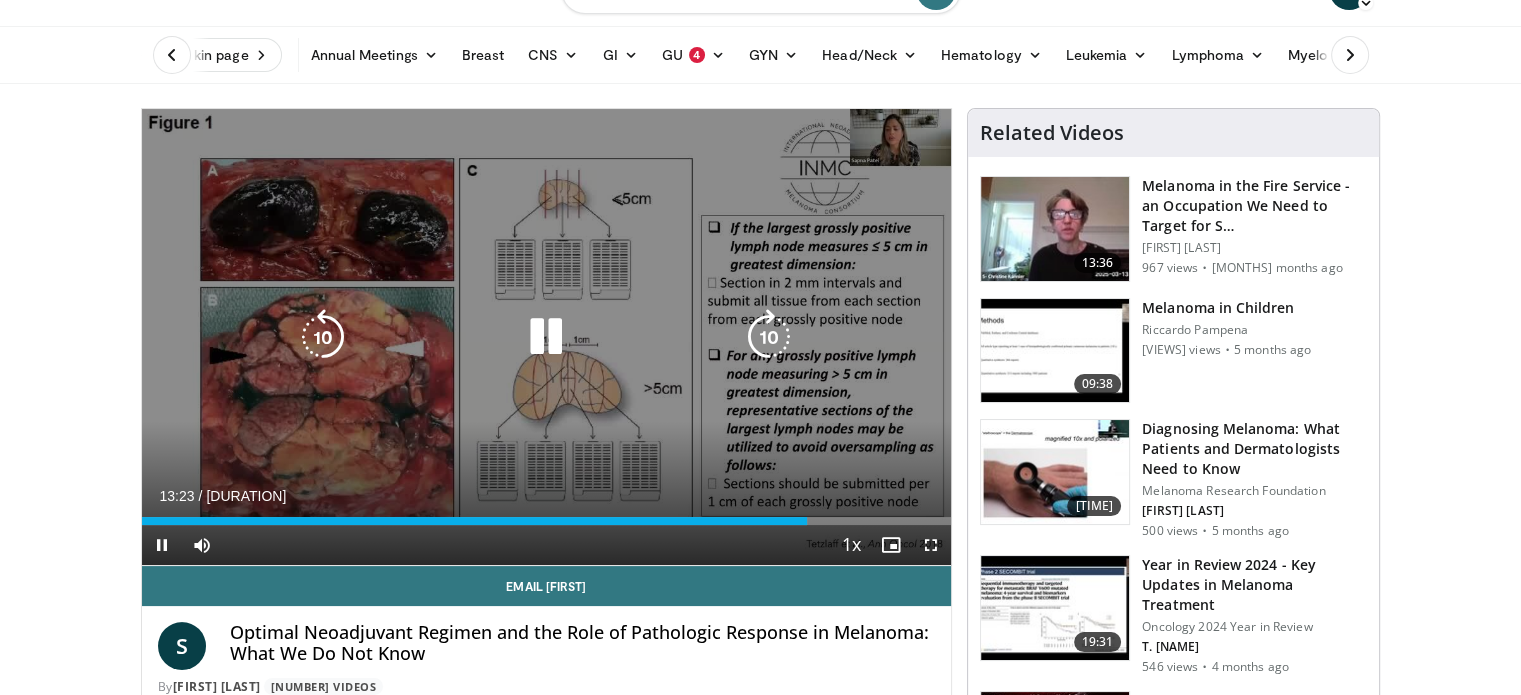 click at bounding box center (546, 337) 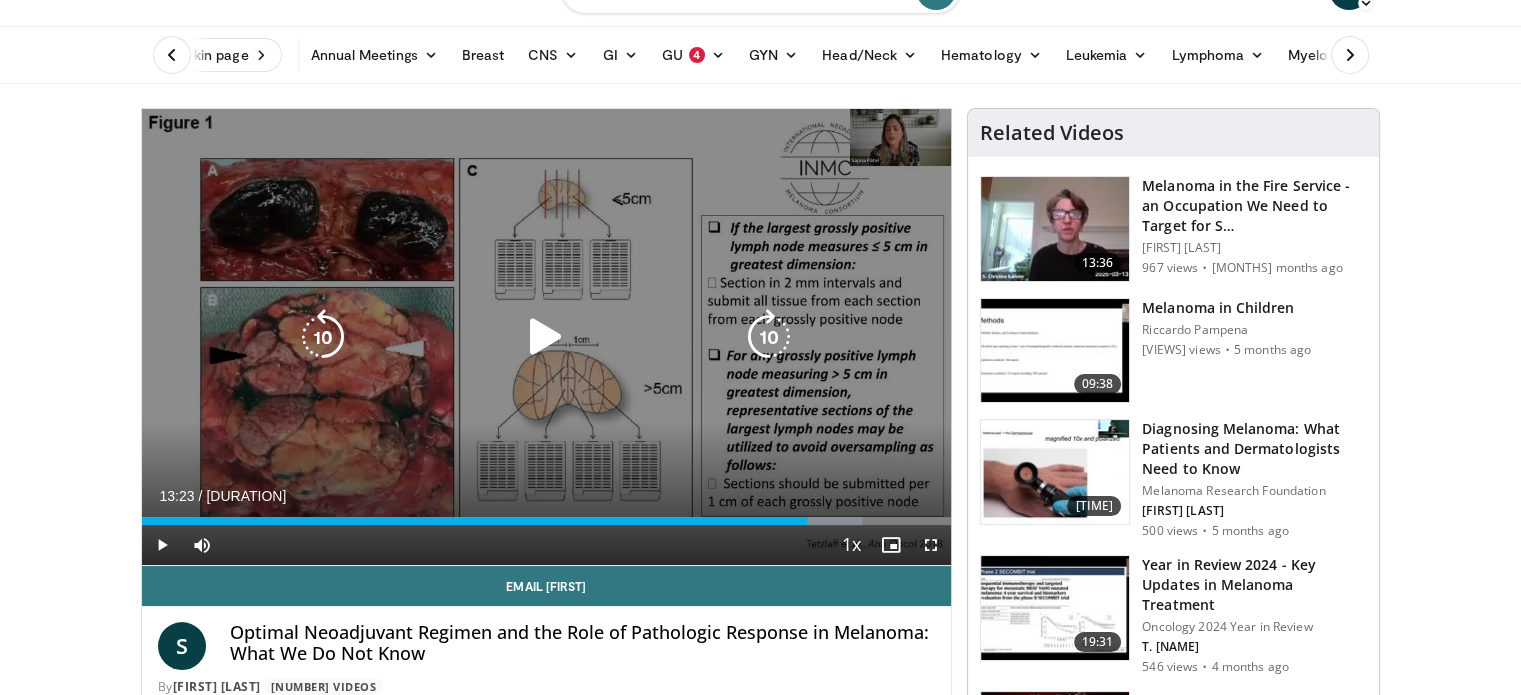 click at bounding box center [546, 337] 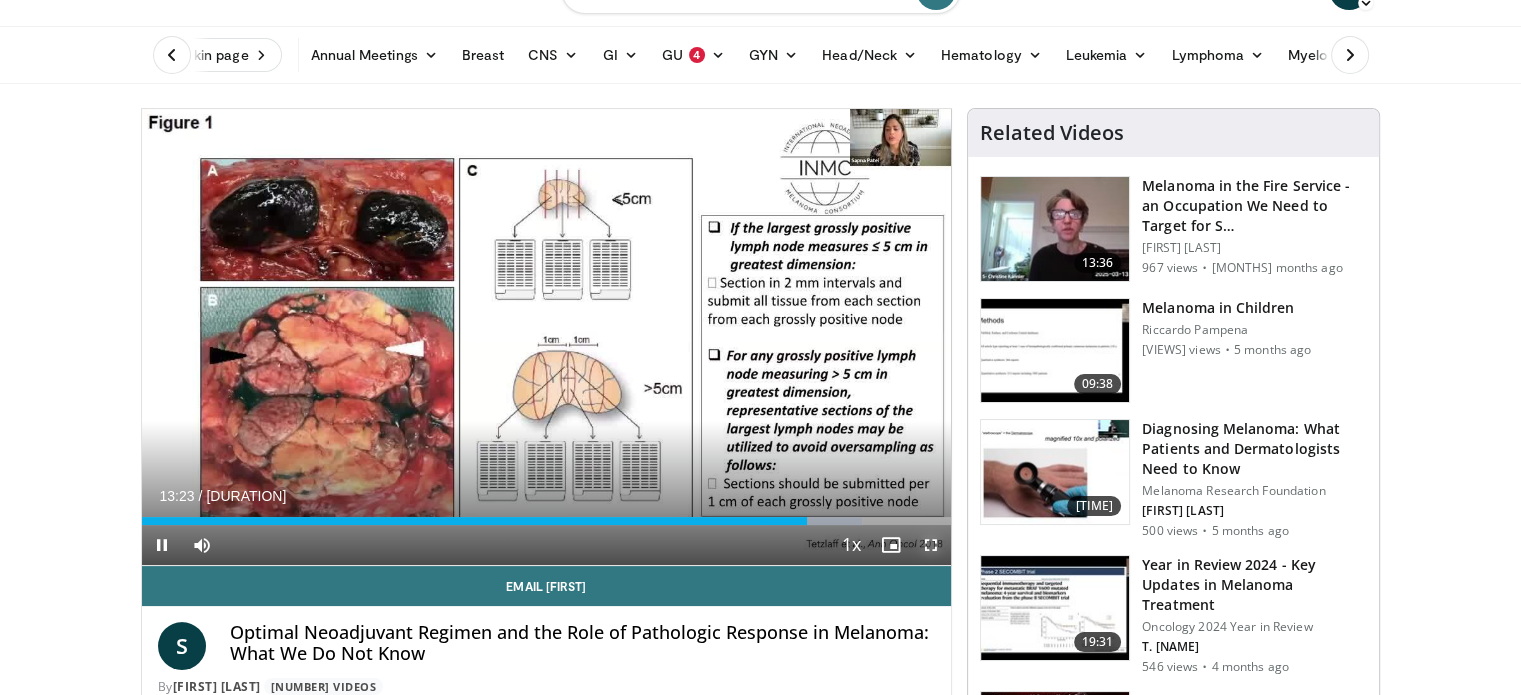 click at bounding box center (931, 545) 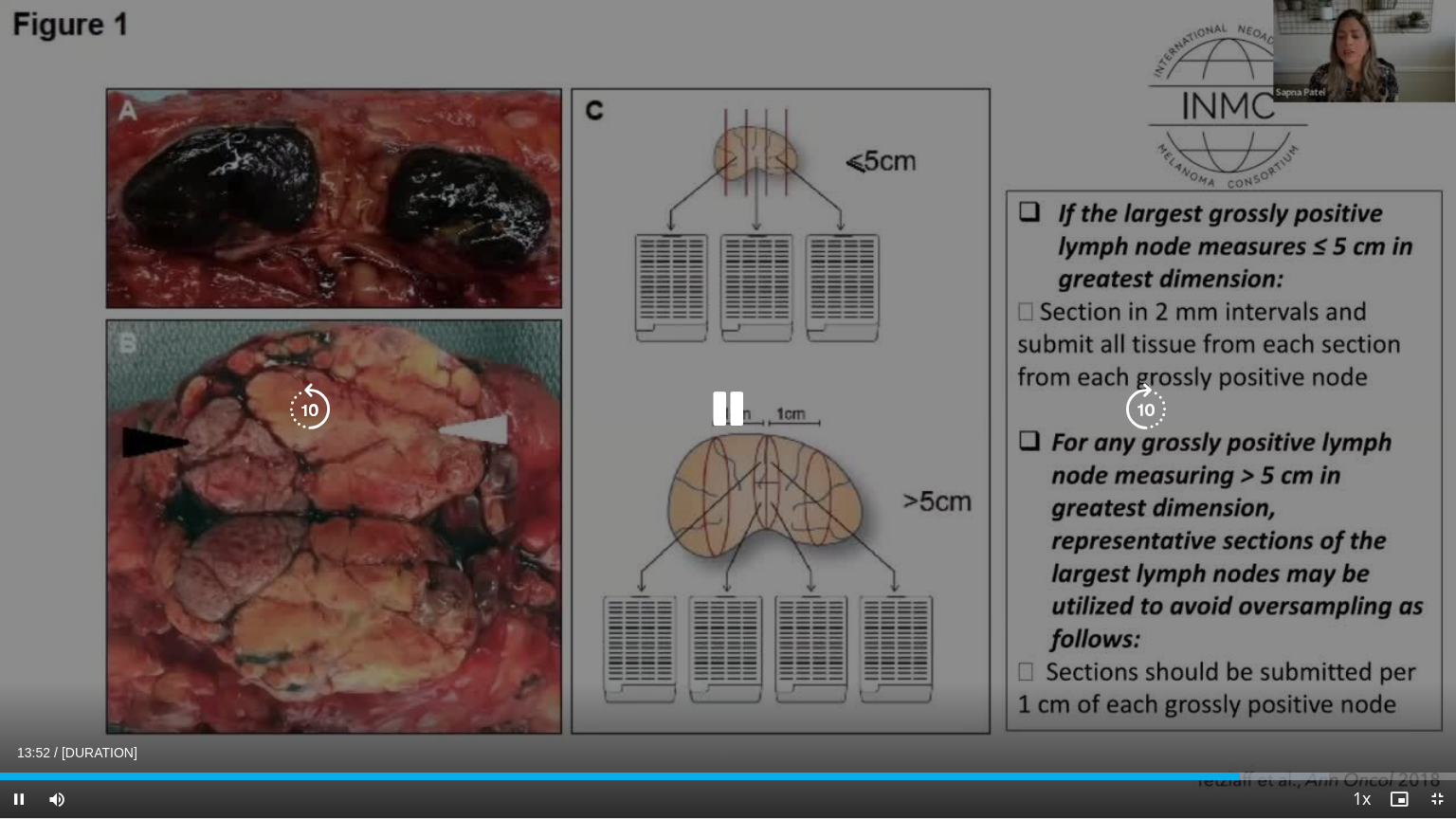 click at bounding box center [728, 410] 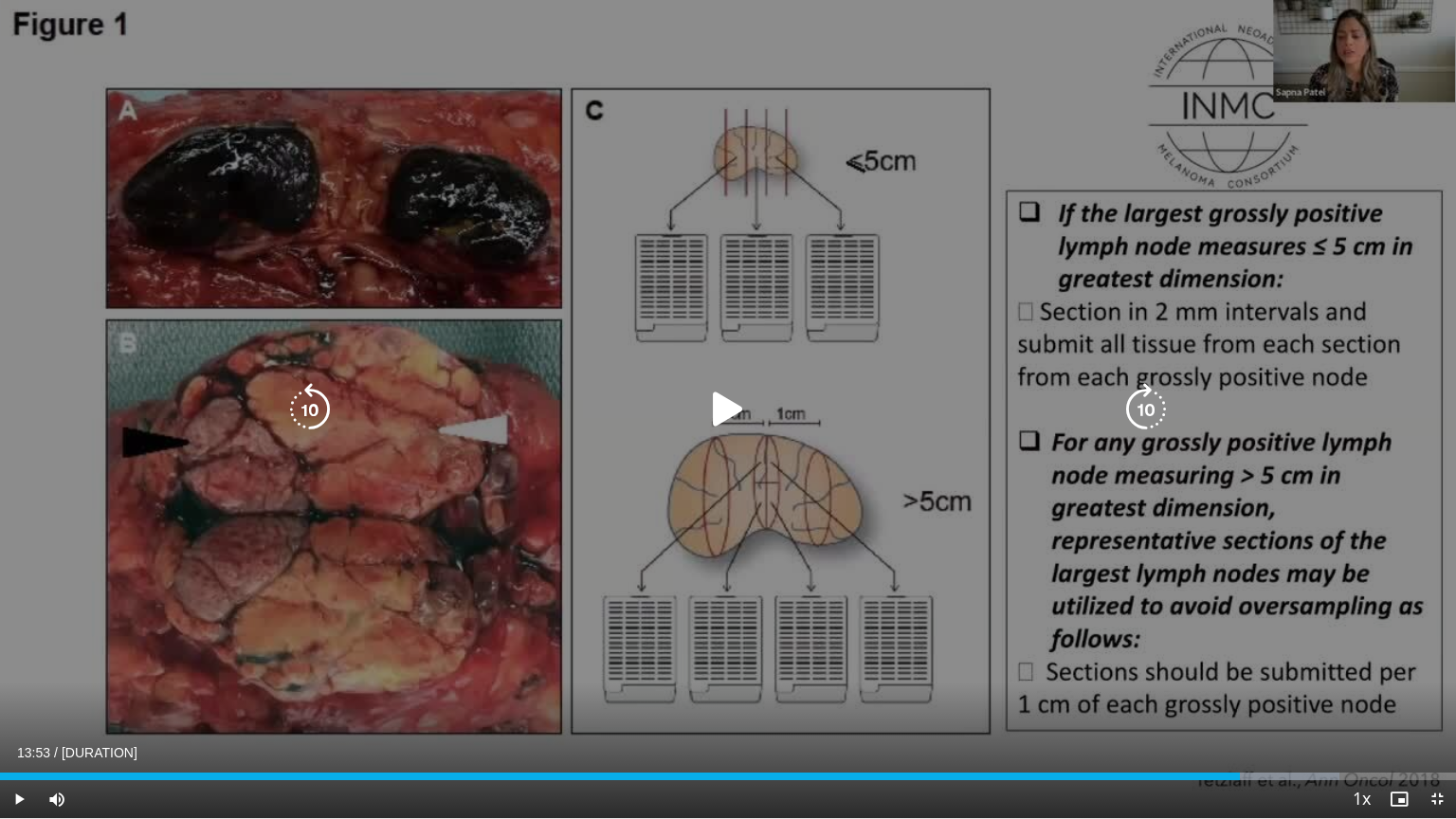 click at bounding box center (728, 410) 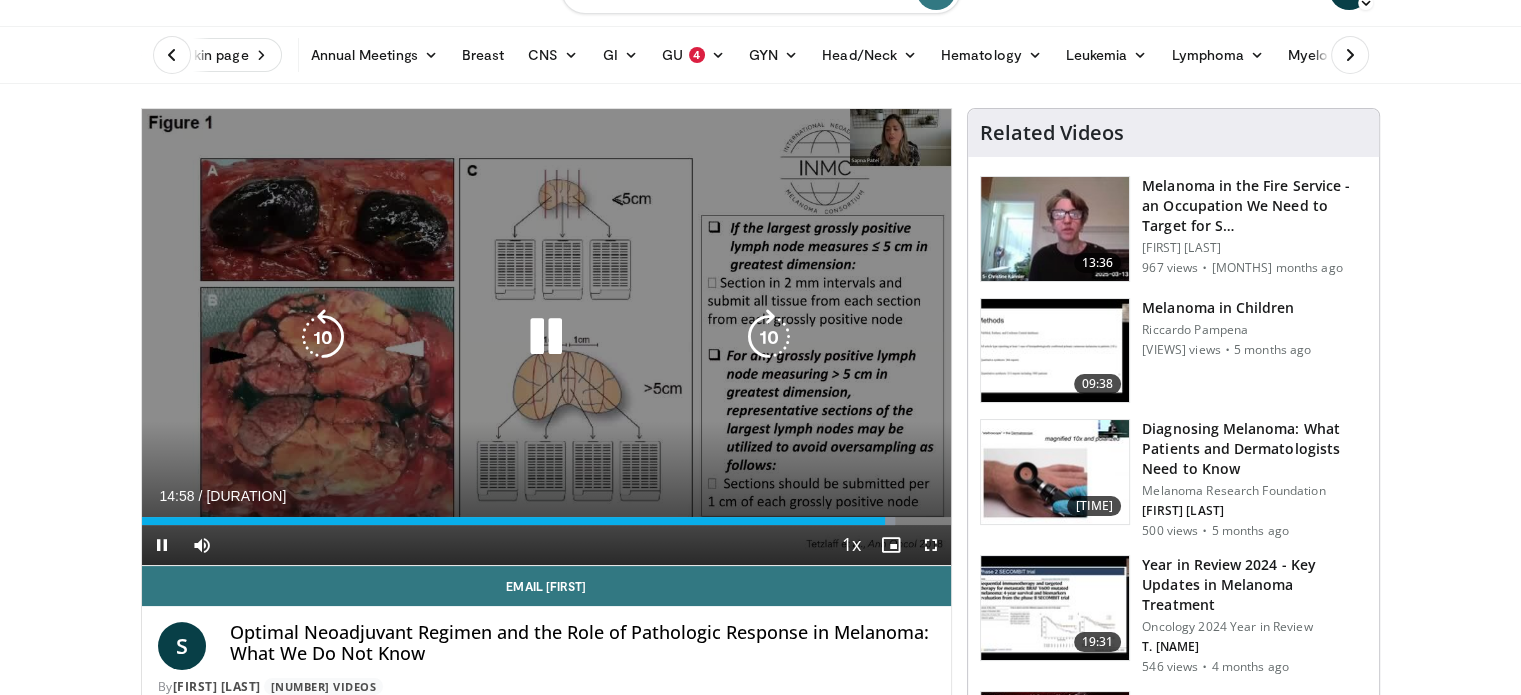 click at bounding box center [546, 337] 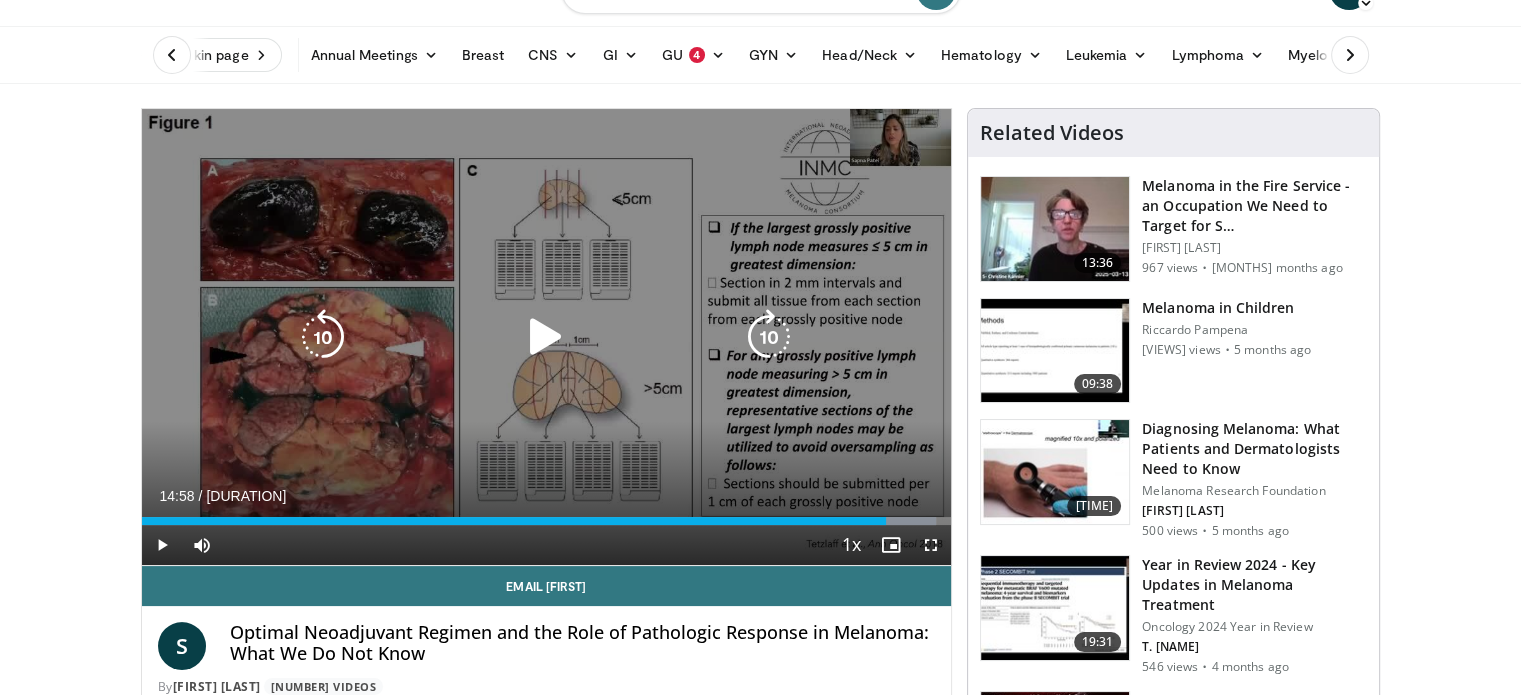 click at bounding box center (546, 337) 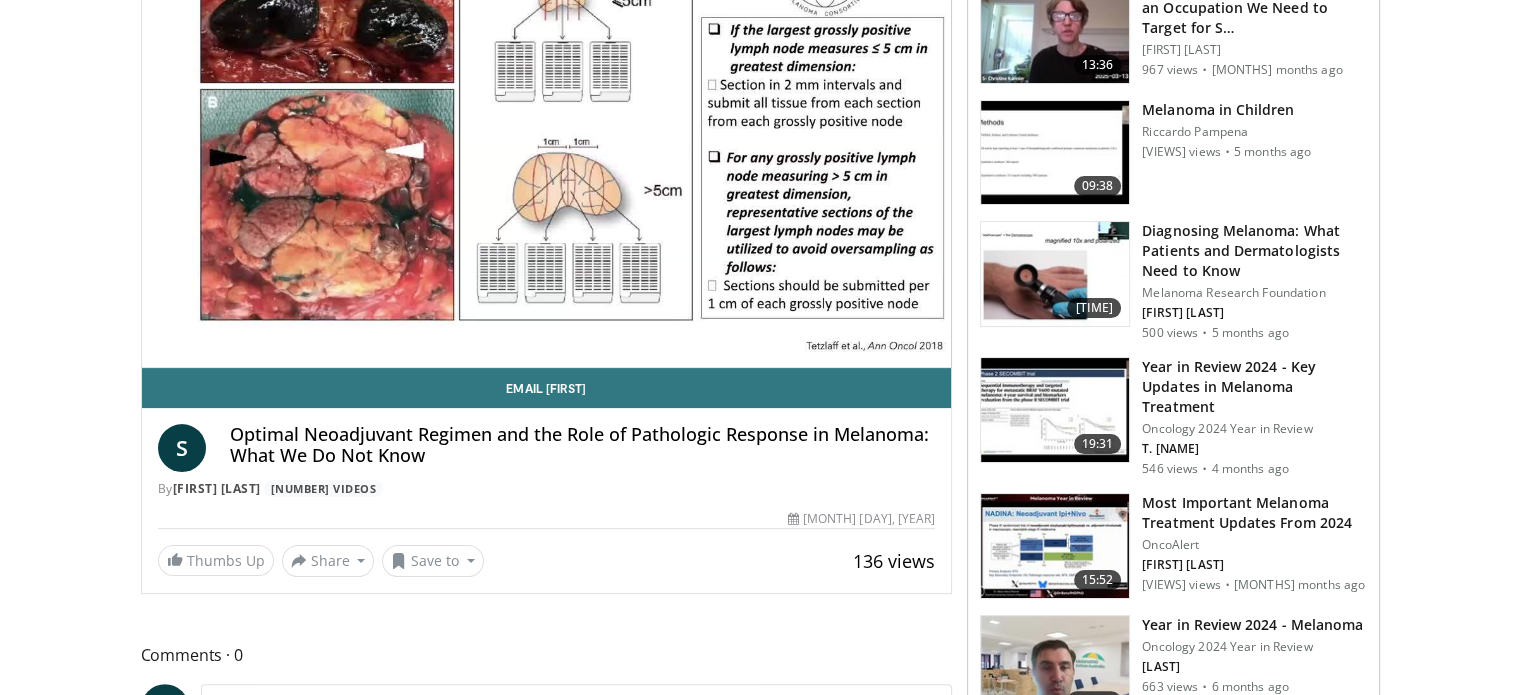 scroll, scrollTop: 292, scrollLeft: 0, axis: vertical 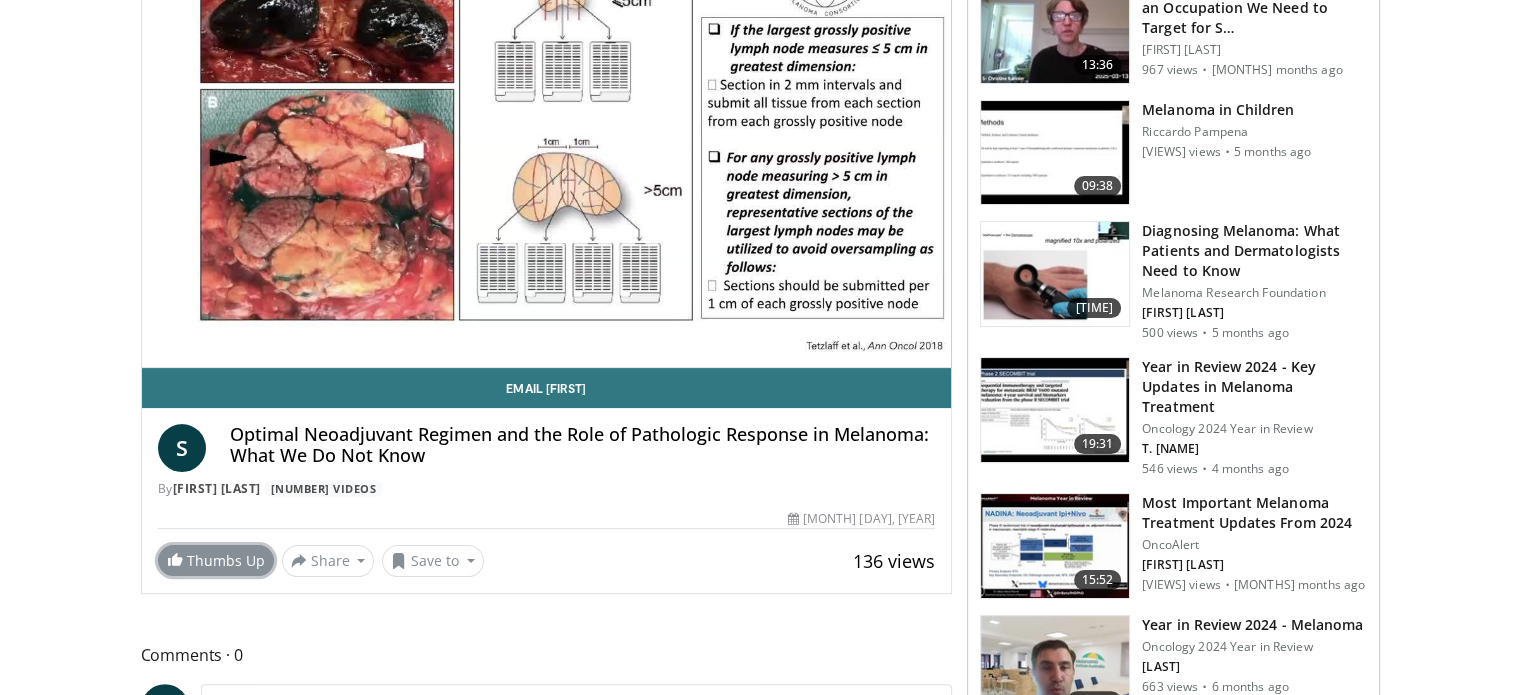 click on "Thumbs Up" at bounding box center [216, 560] 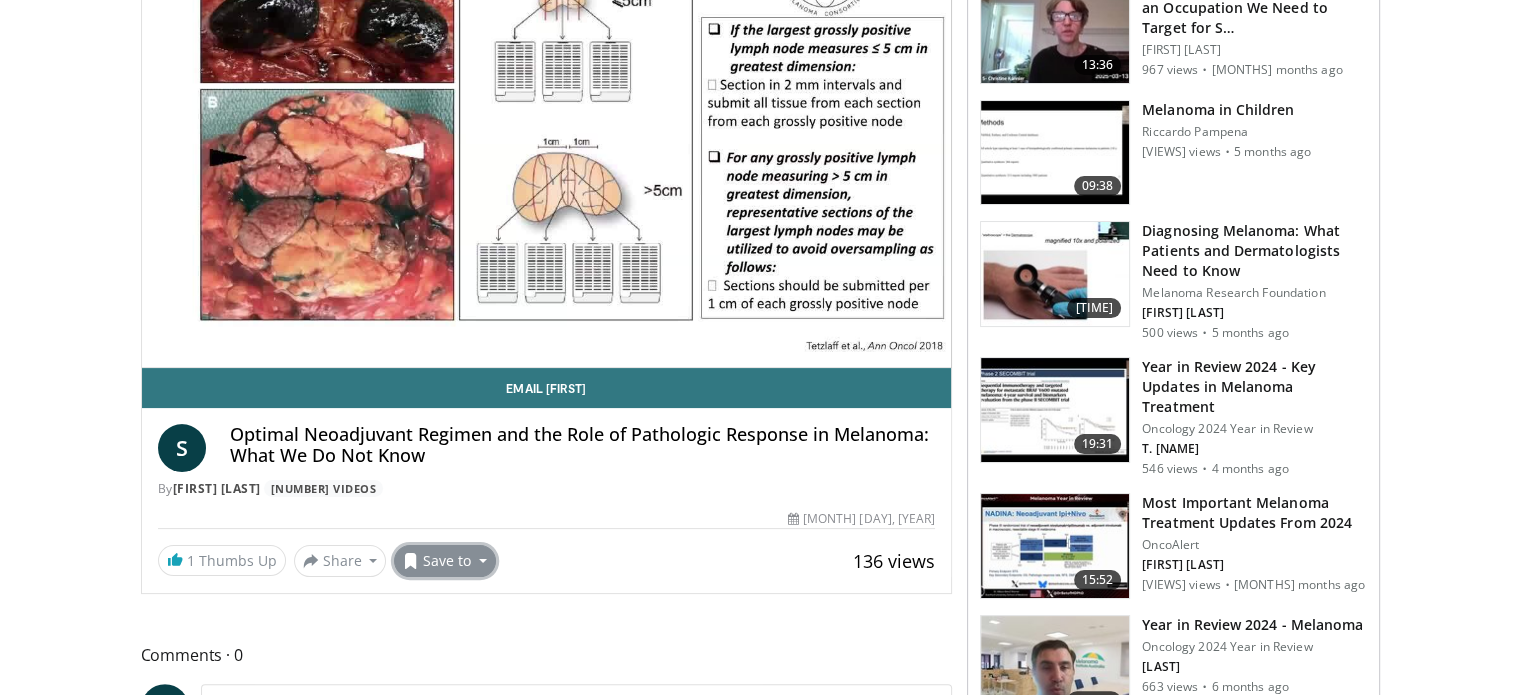 click on "Save to" at bounding box center [445, 561] 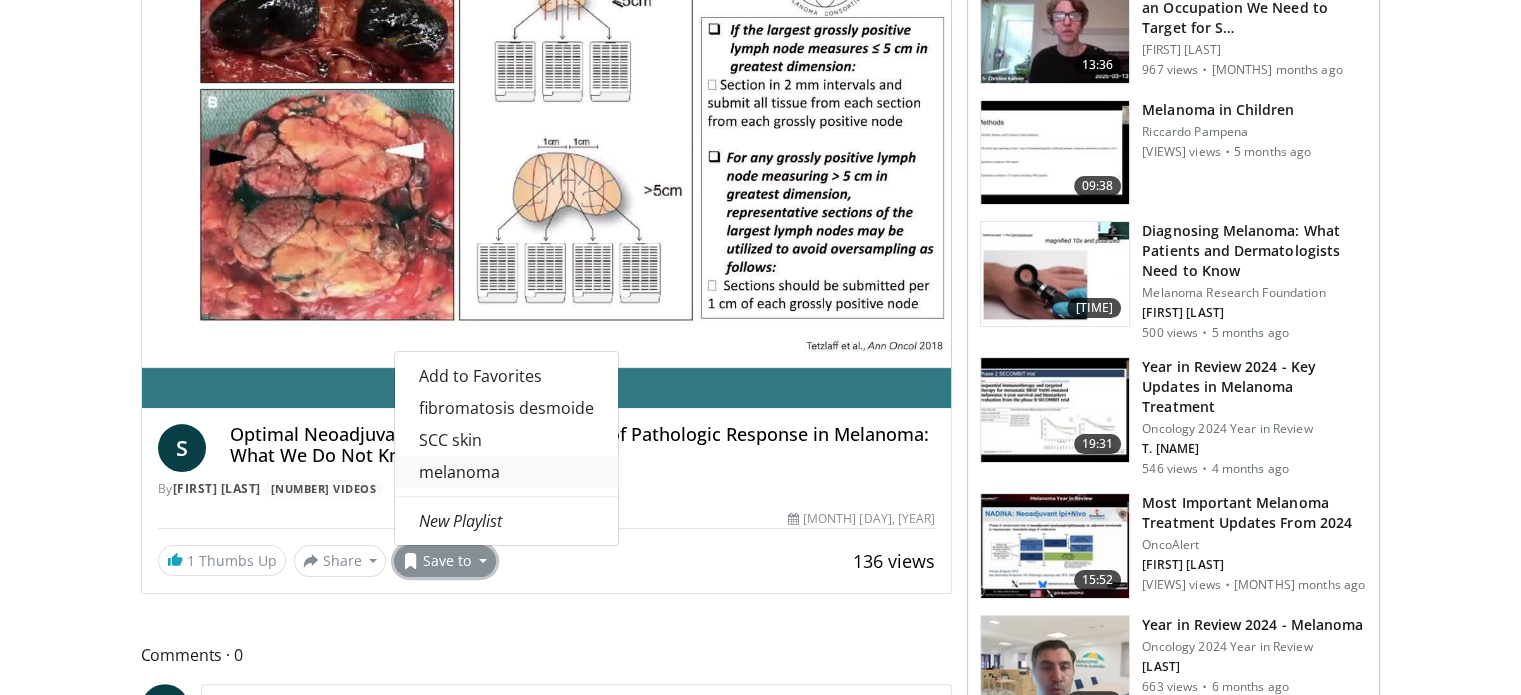 click on "melanoma" at bounding box center [506, 472] 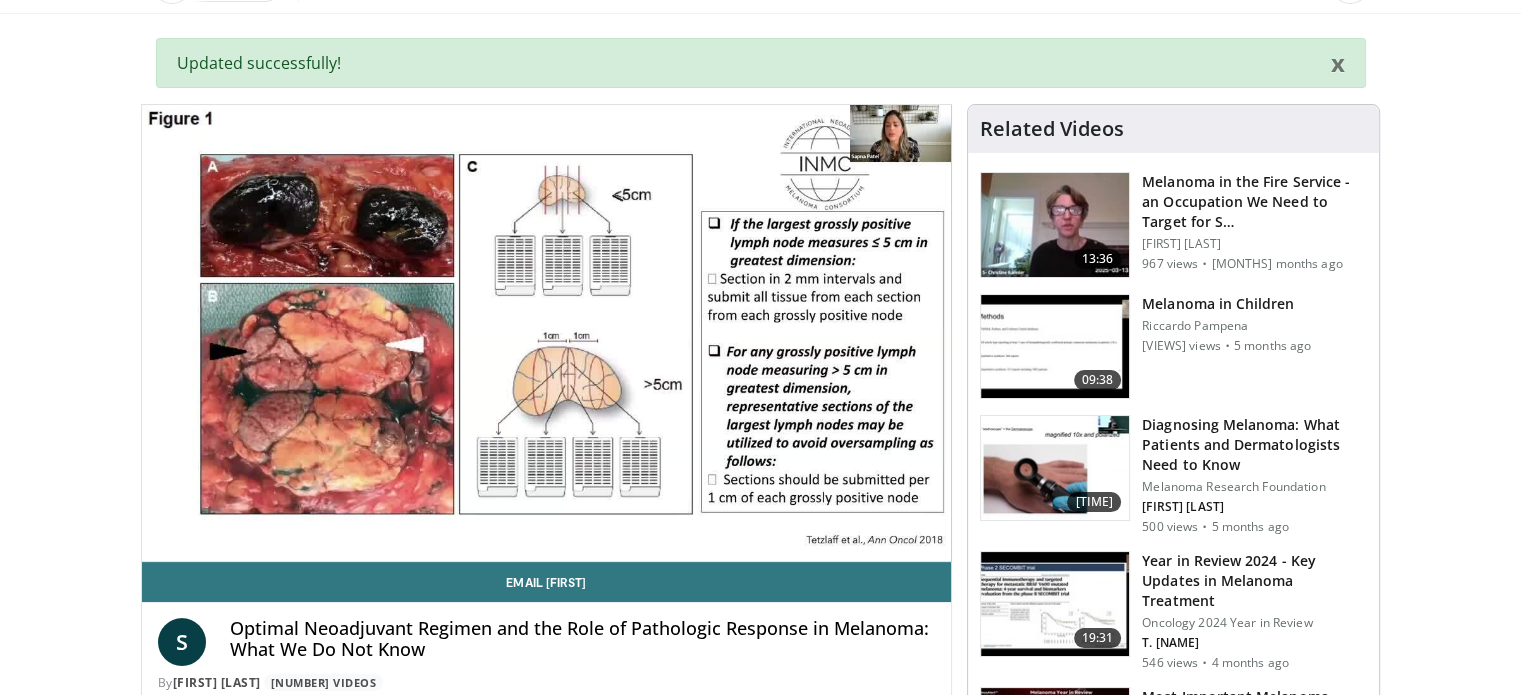 scroll, scrollTop: 161, scrollLeft: 0, axis: vertical 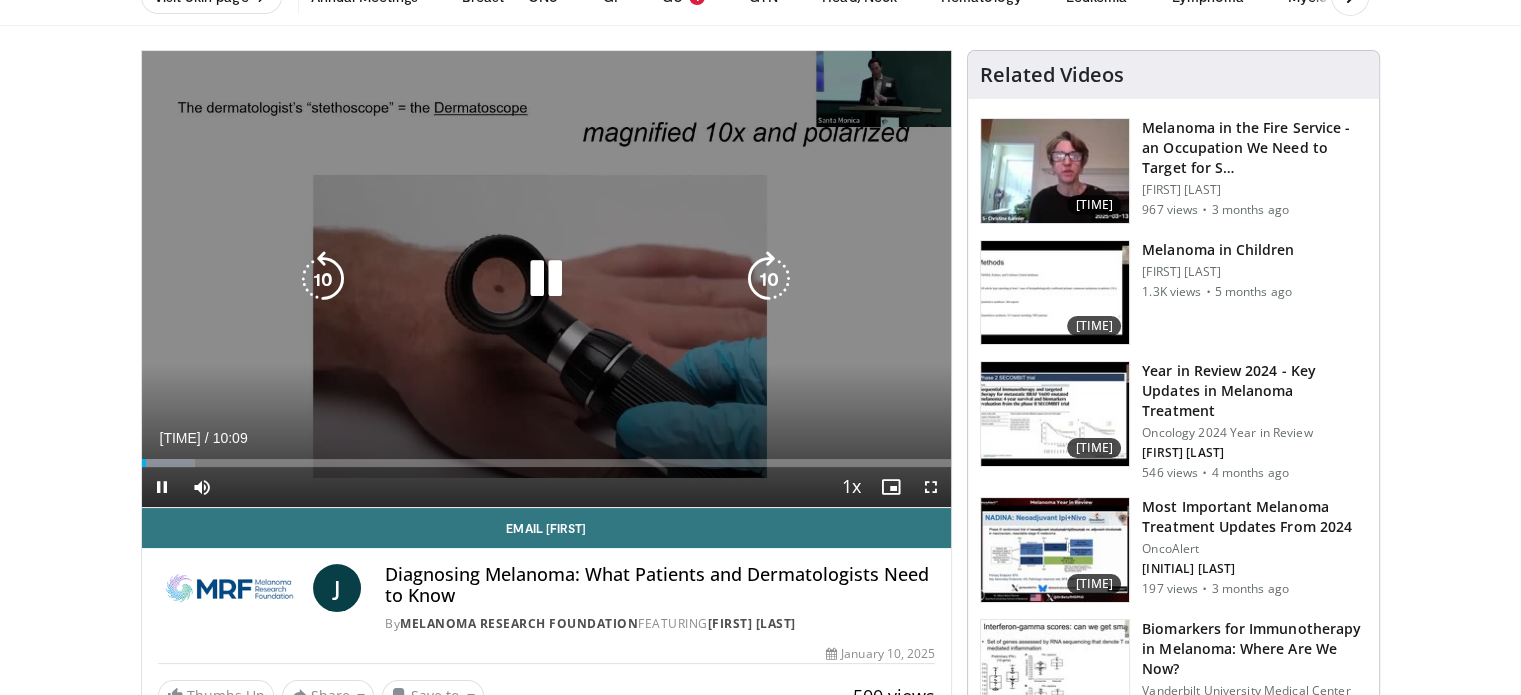 click at bounding box center [546, 279] 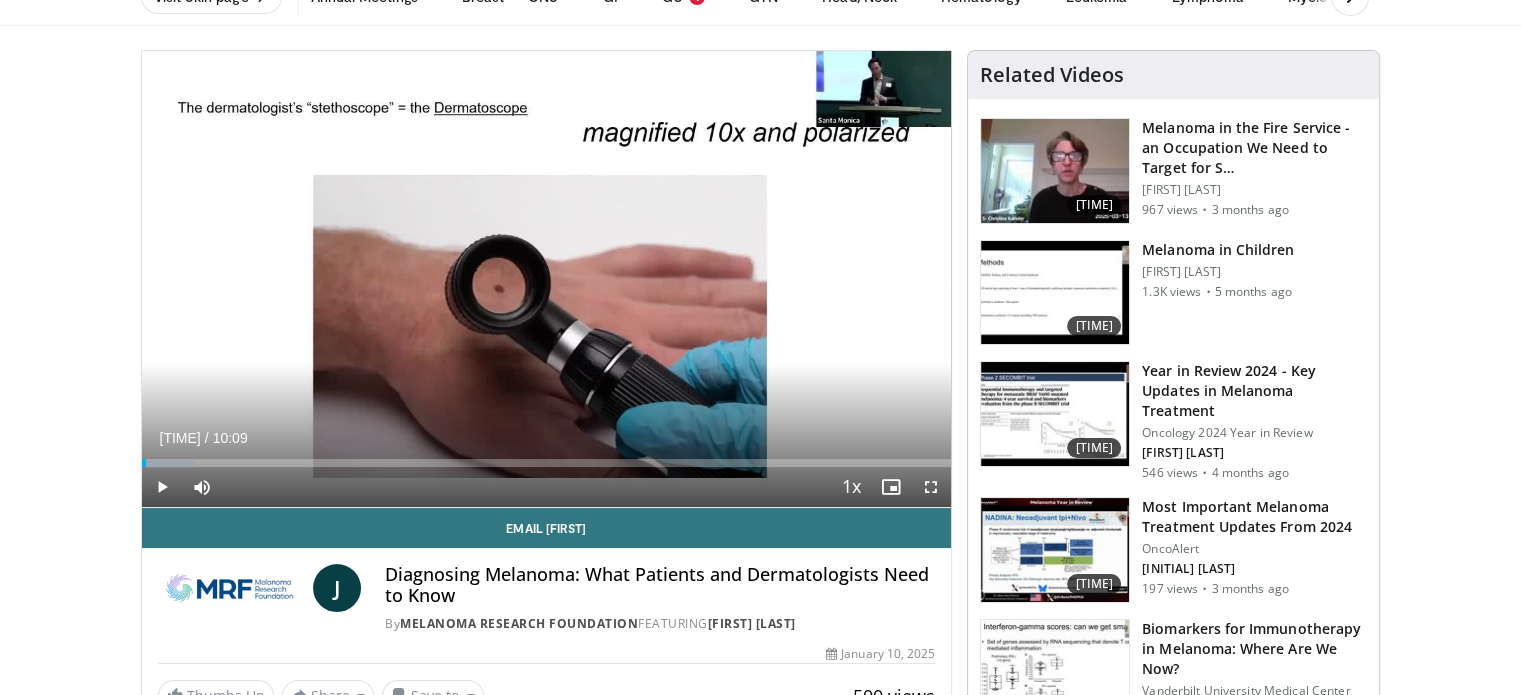 scroll, scrollTop: 0, scrollLeft: 0, axis: both 